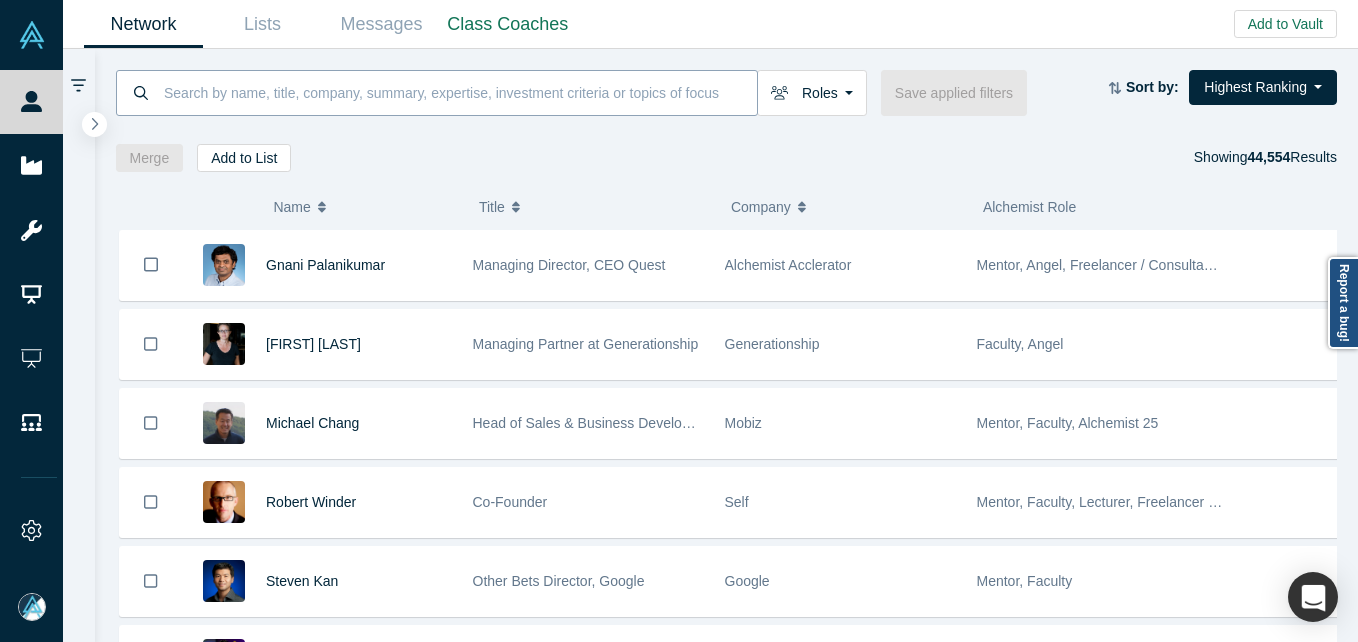 drag, startPoint x: 0, startPoint y: 0, endPoint x: 358, endPoint y: 87, distance: 368.4196 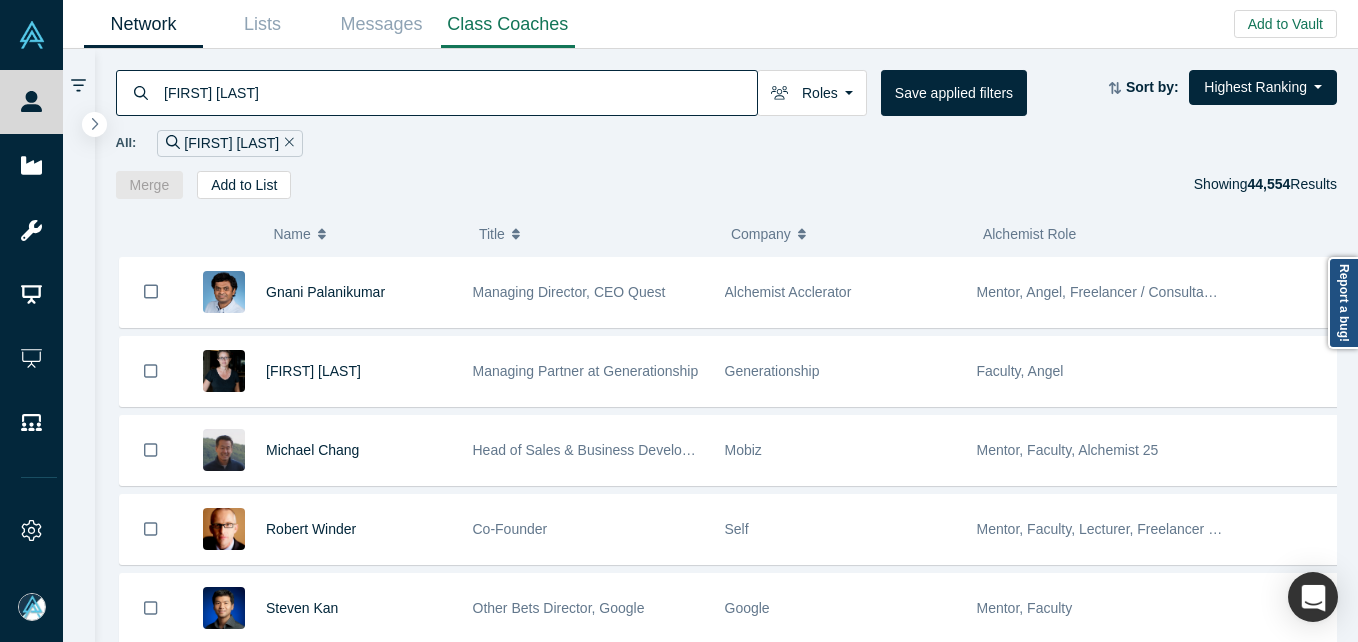 type on "[FIRST] [LAST]" 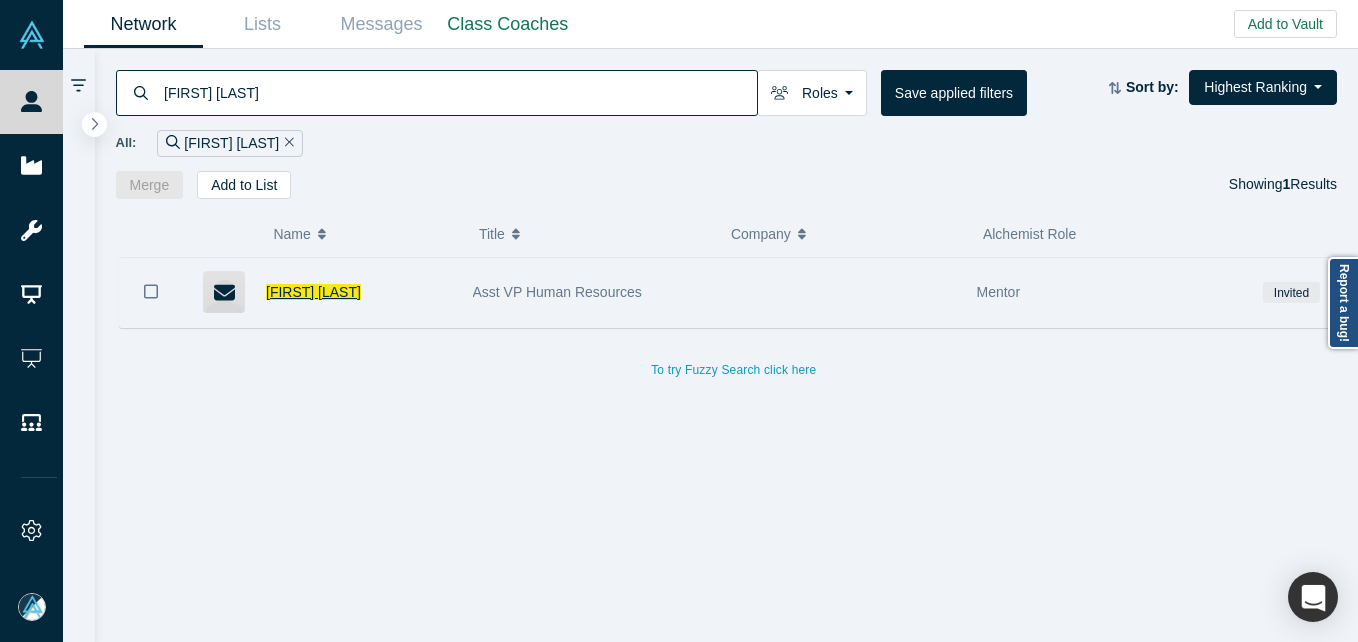 click on "[FIRST] [LAST]" at bounding box center [313, 292] 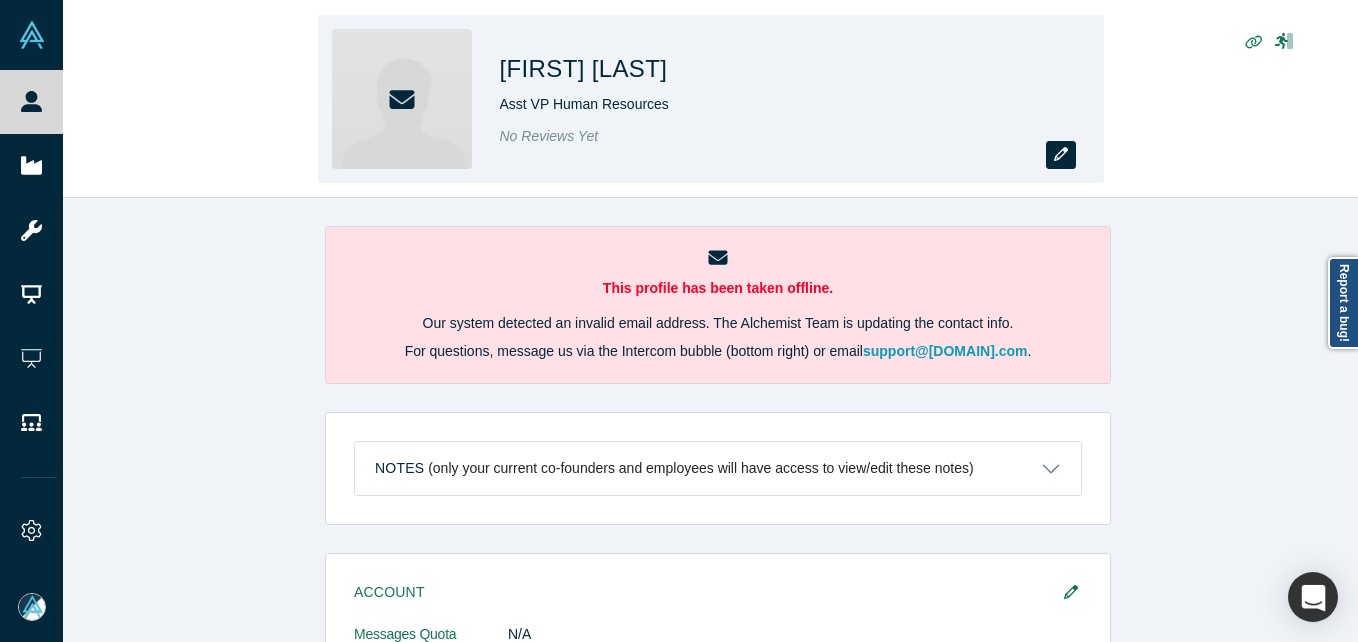 click 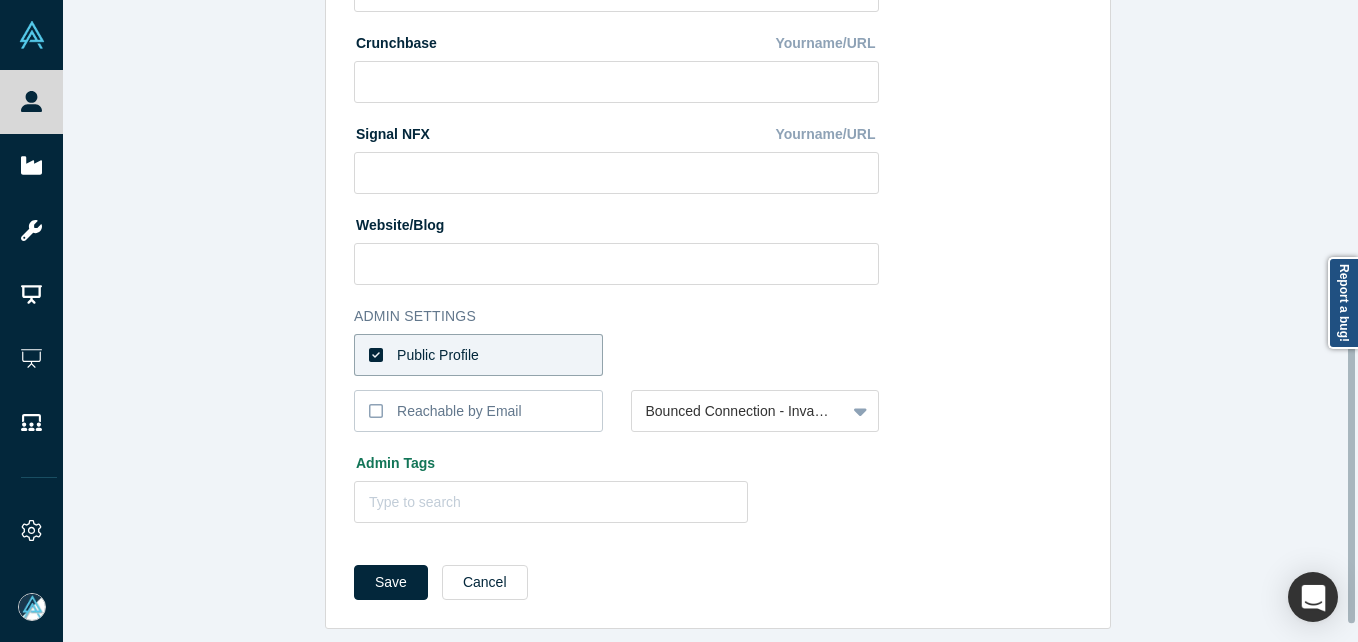scroll, scrollTop: 841, scrollLeft: 0, axis: vertical 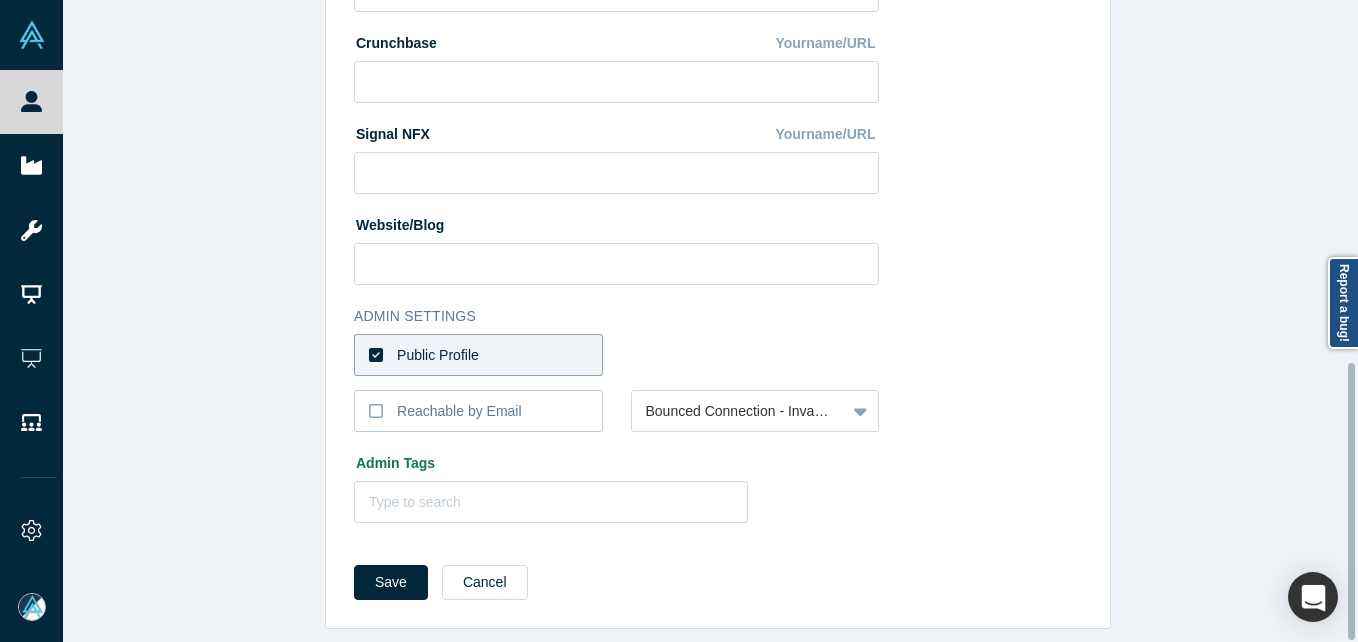 drag, startPoint x: 514, startPoint y: 337, endPoint x: 602, endPoint y: 342, distance: 88.14193 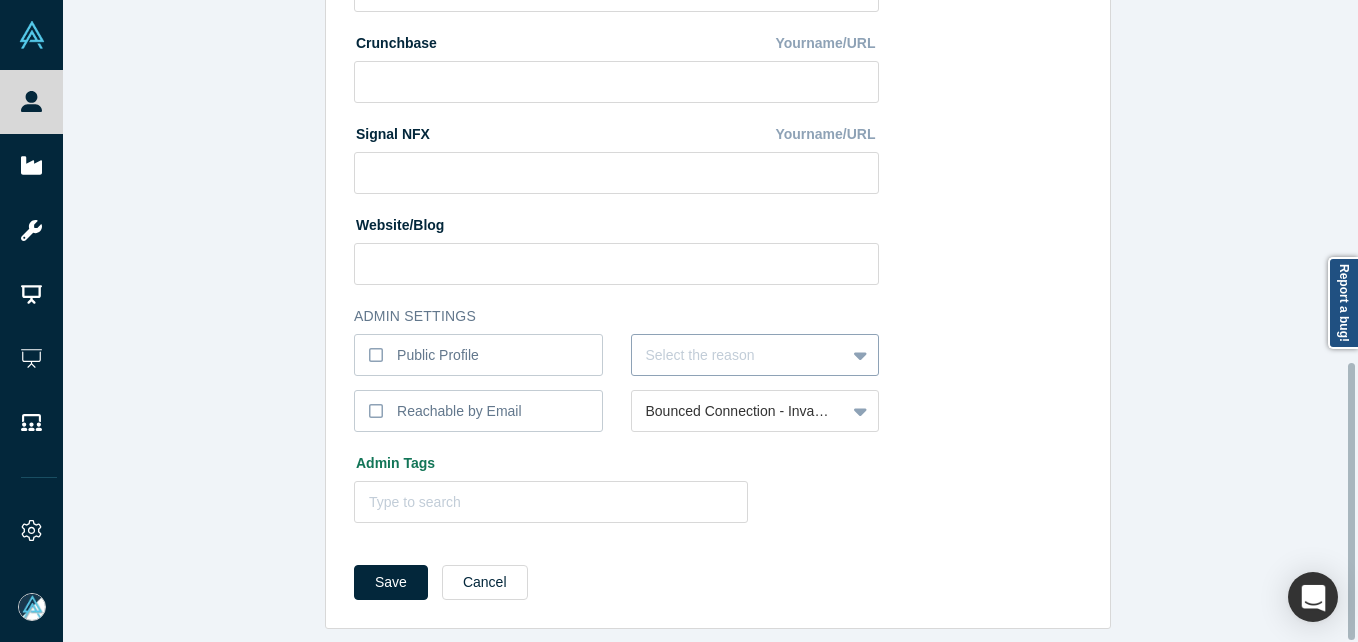 click at bounding box center [739, 355] 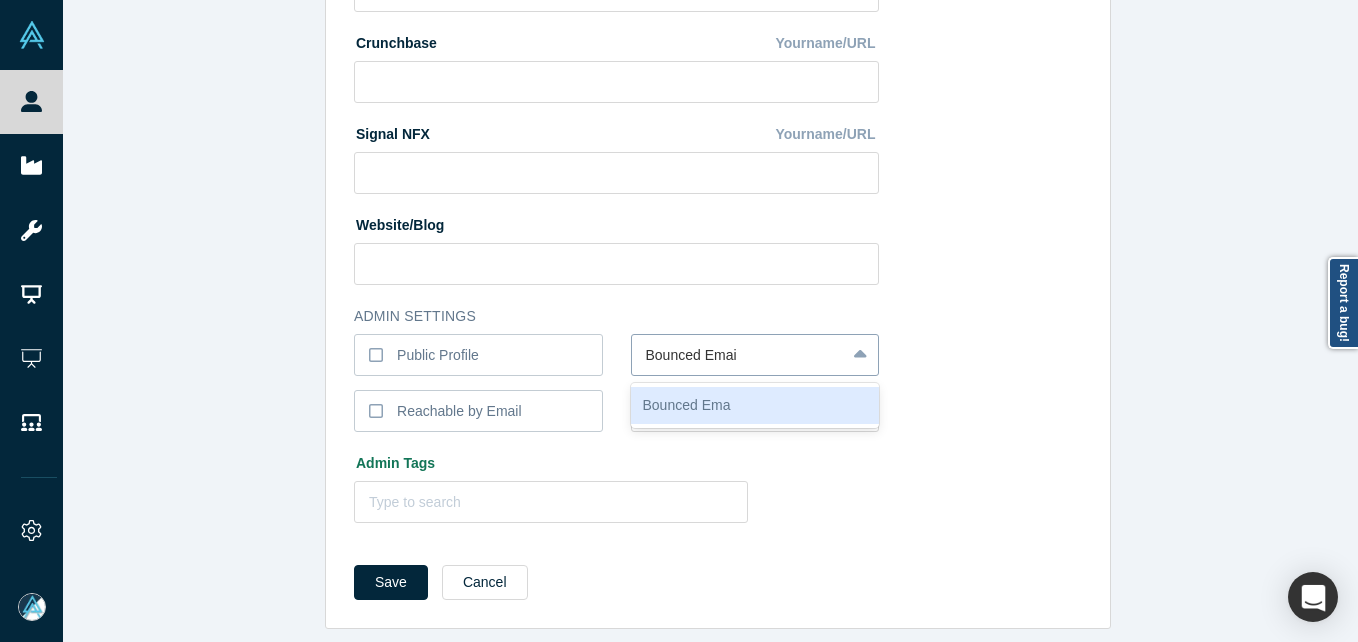type on "Bounced Email" 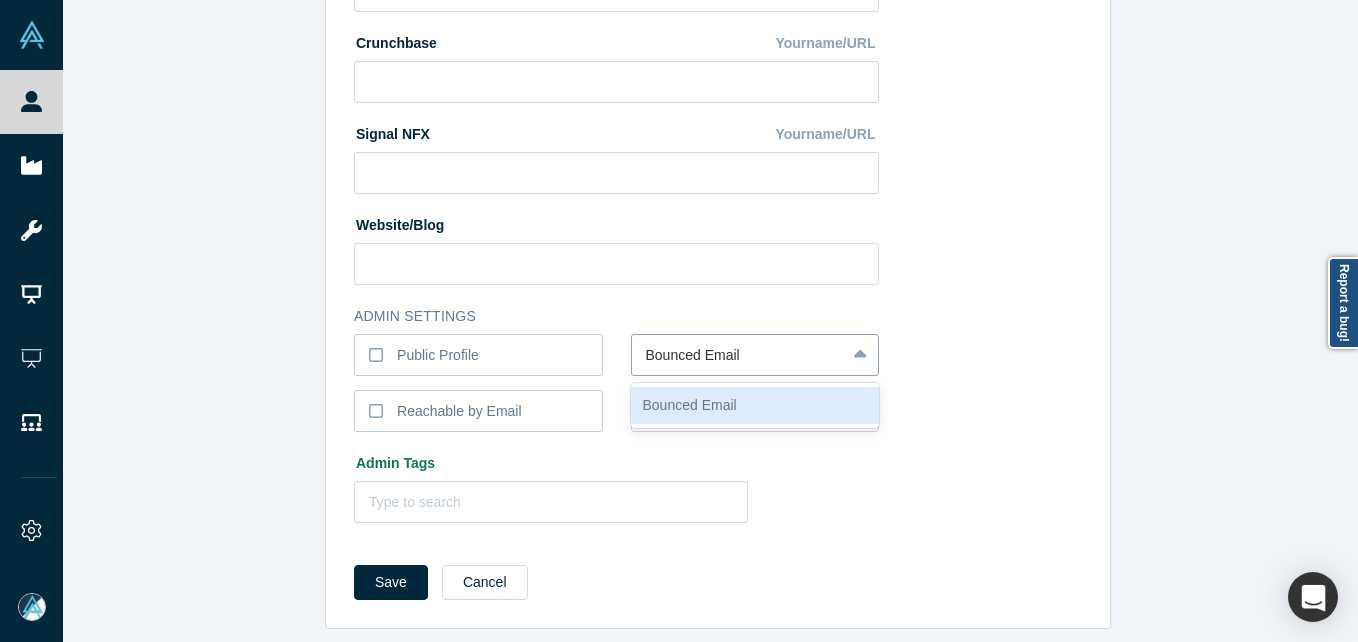 type 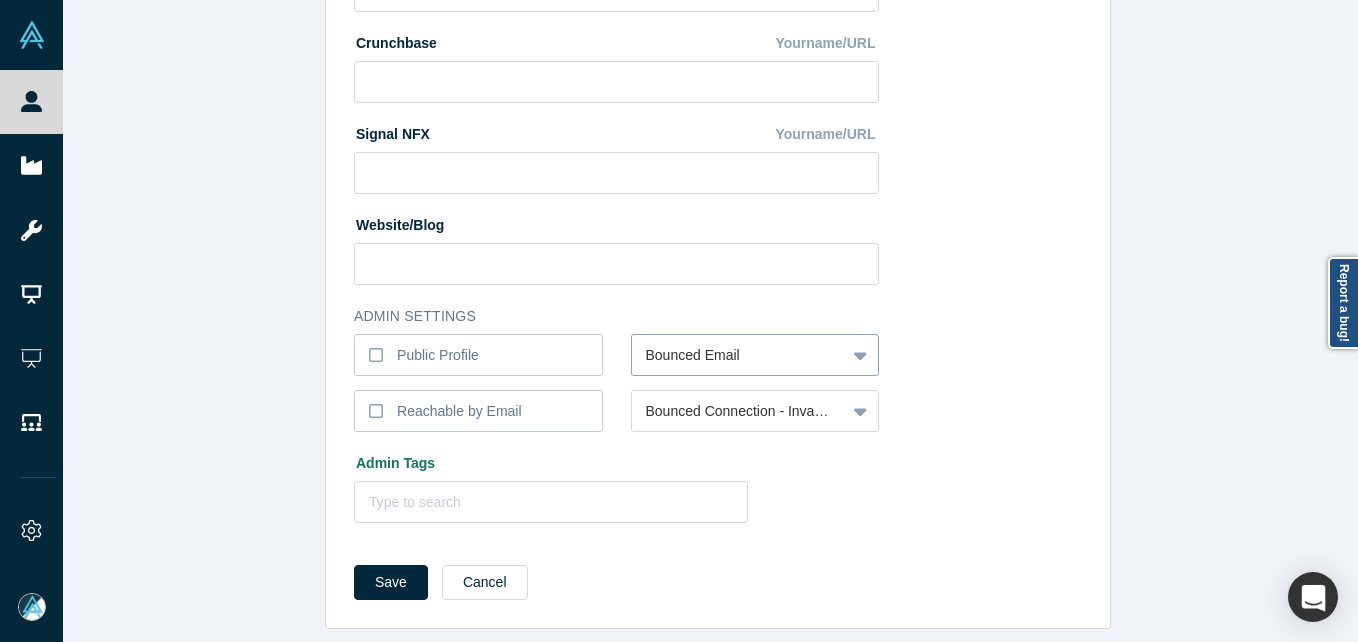 click on "Save" at bounding box center [391, 582] 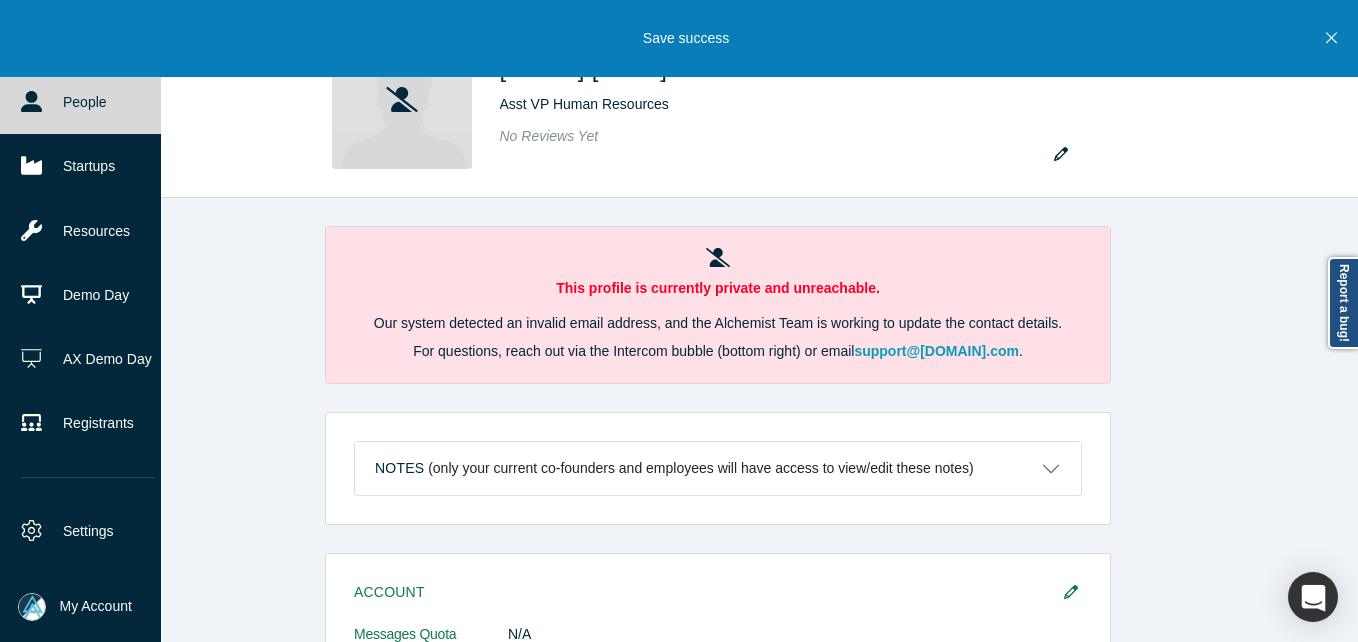 click on "People" at bounding box center [88, 102] 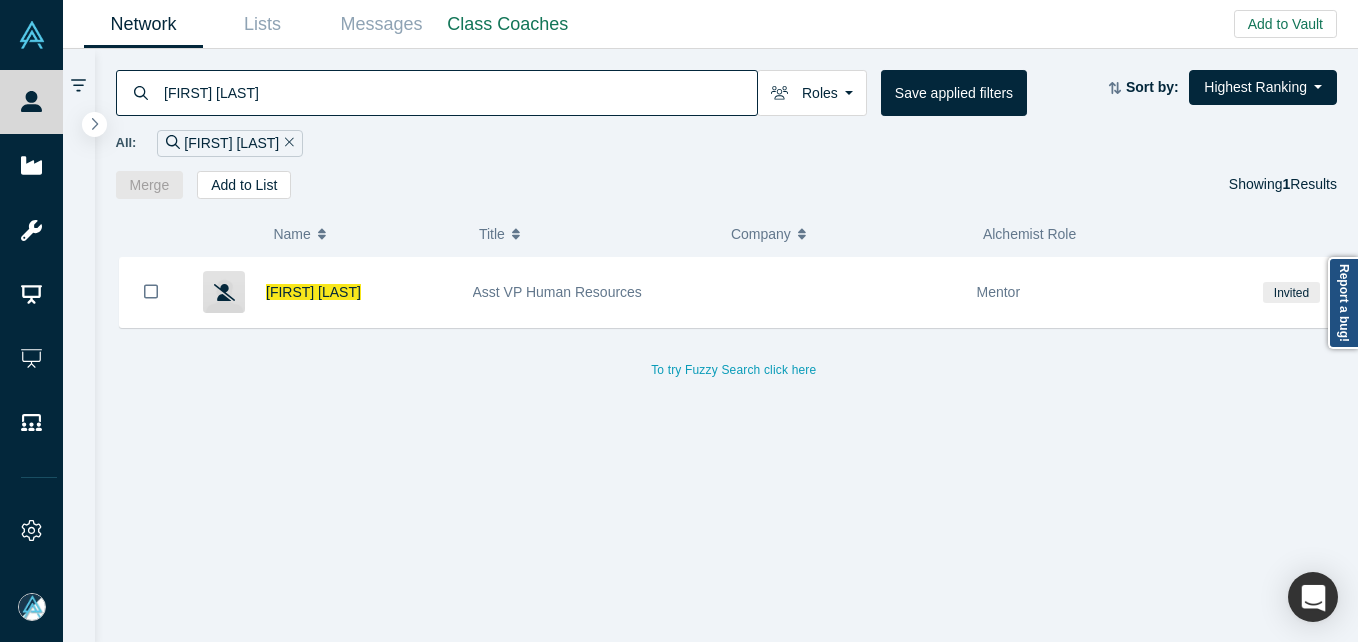 click on "[FIRST] [LAST]" at bounding box center (459, 92) 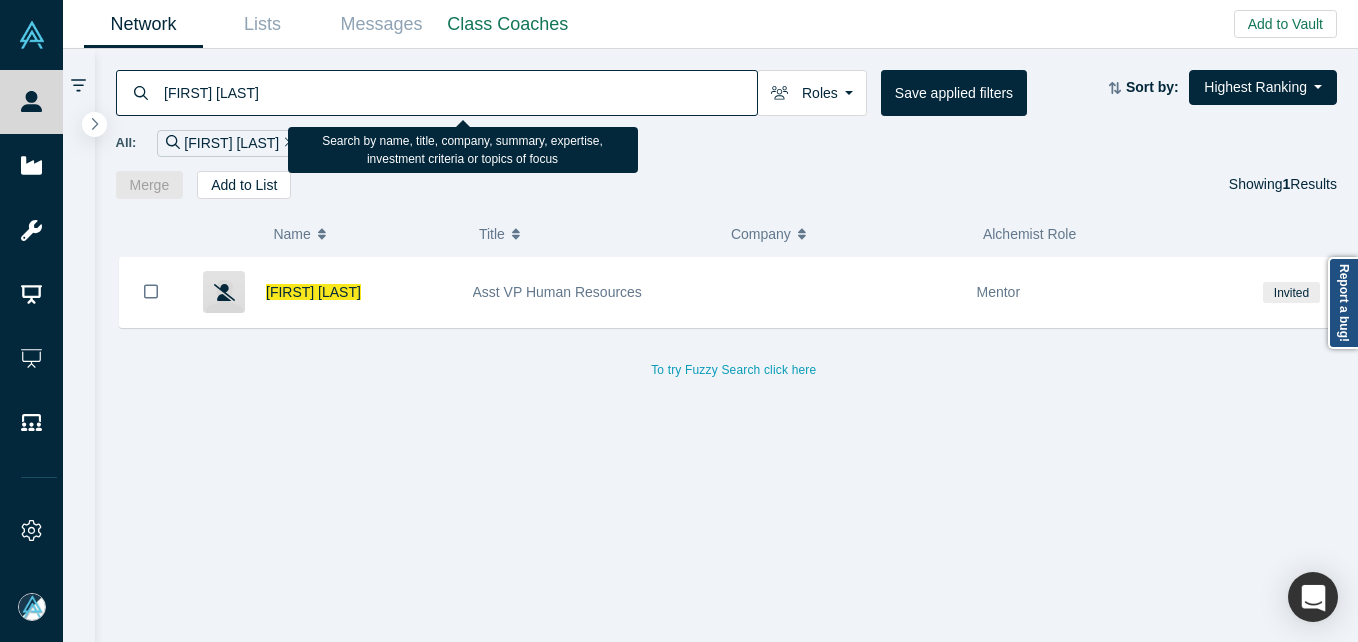 click on "[FIRST] [LAST]" at bounding box center [459, 92] 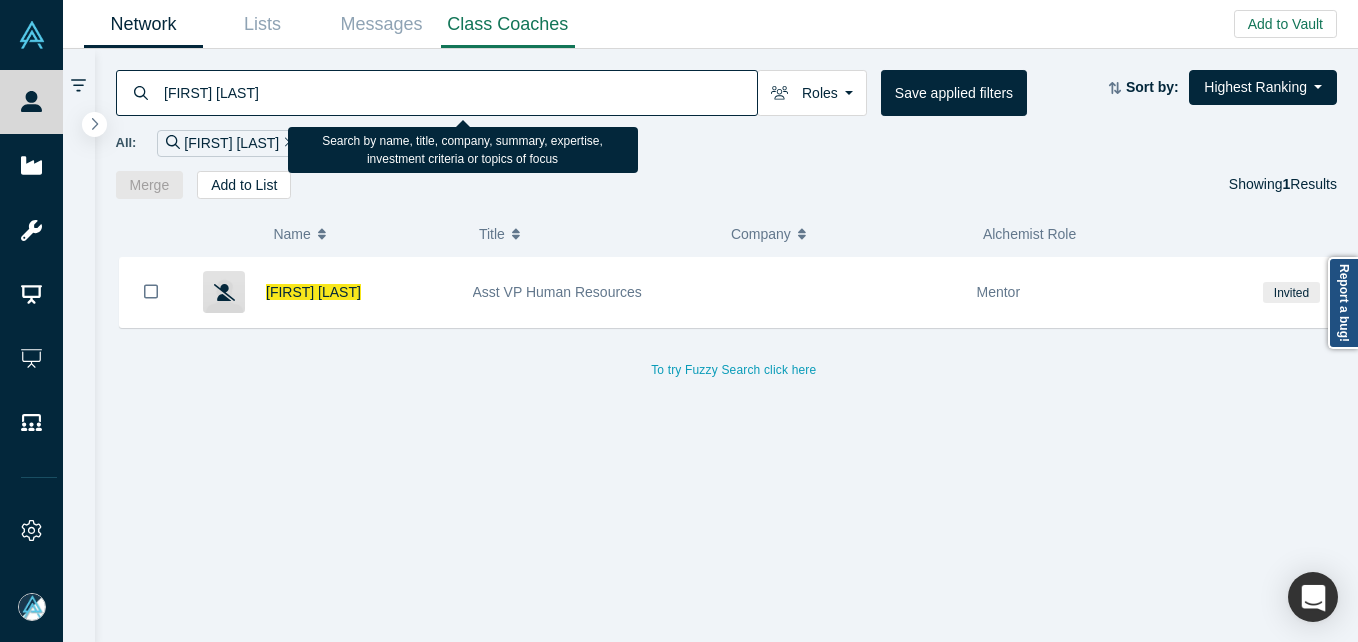 paste on "[FIRST] [LAST]" 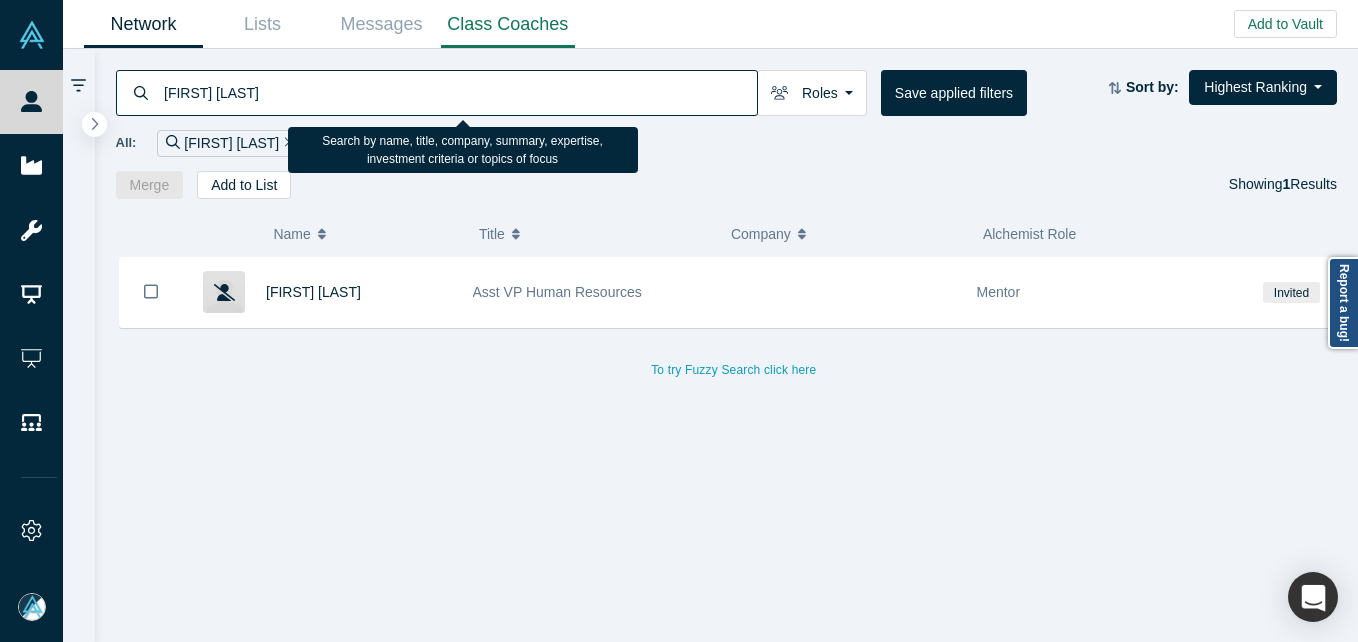 type on "[FIRST] [LAST]" 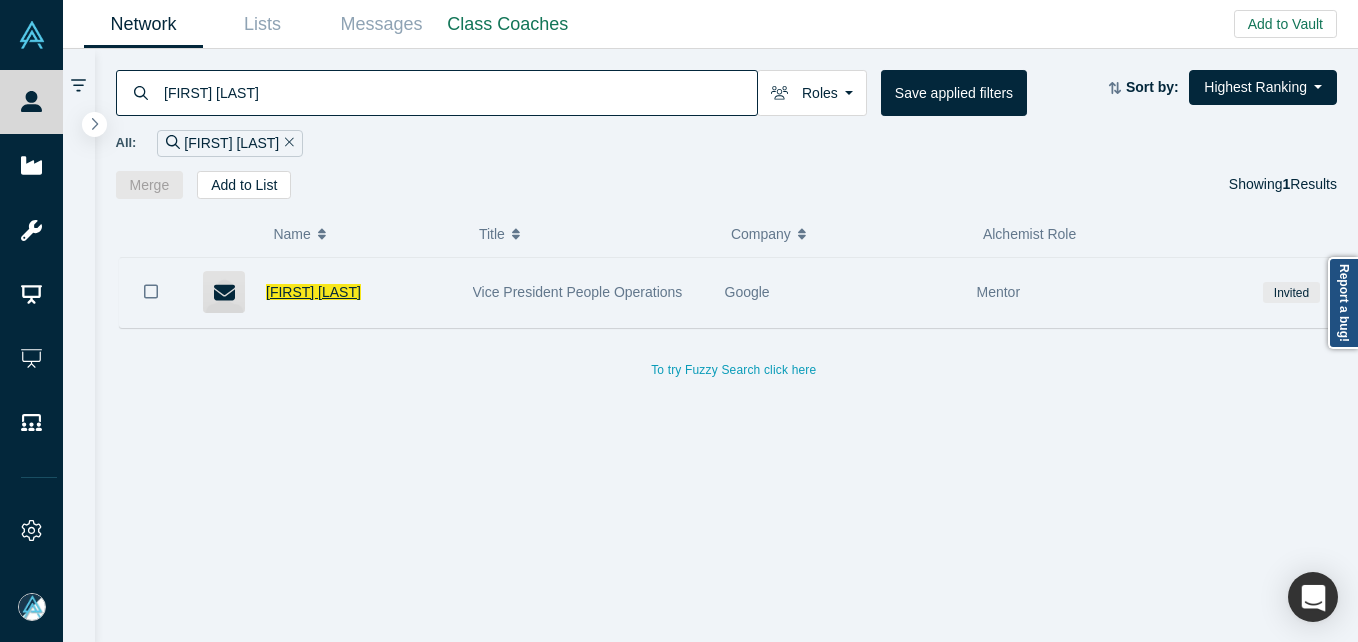 click on "[FIRST] [LAST]" at bounding box center (313, 292) 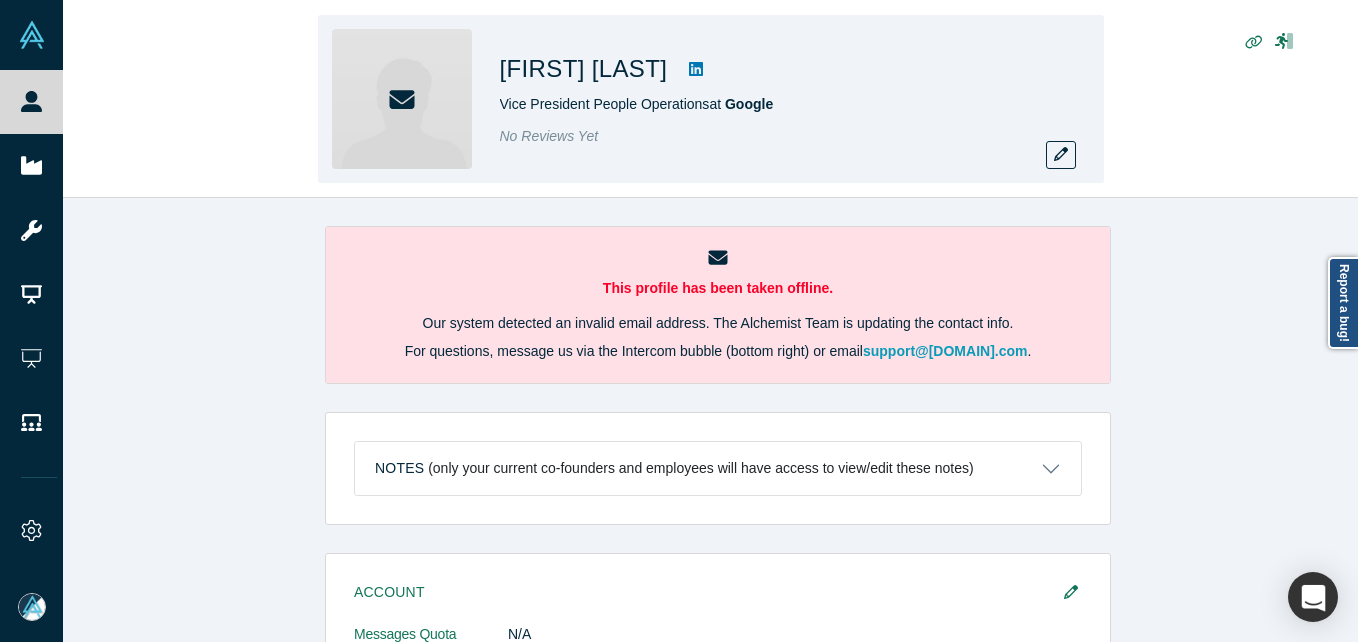 click on "[FIRST] [LAST] Vice President People Operations at Google No Reviews Yet" at bounding box center (711, 99) 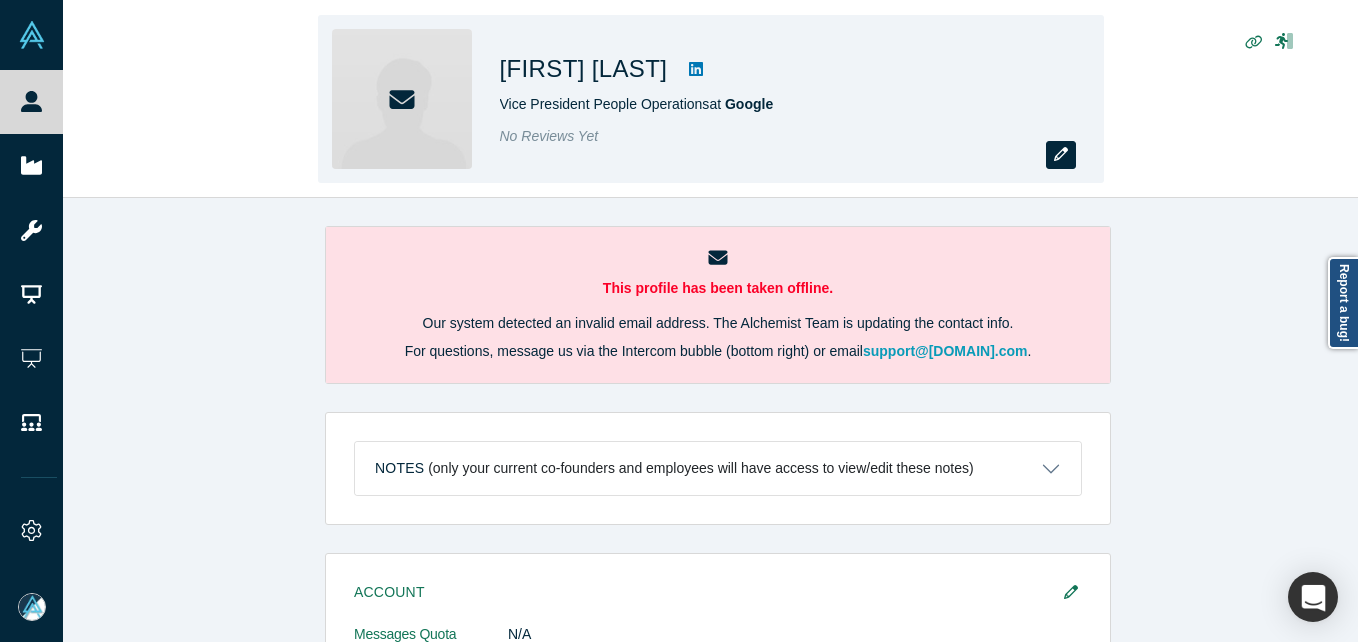 click 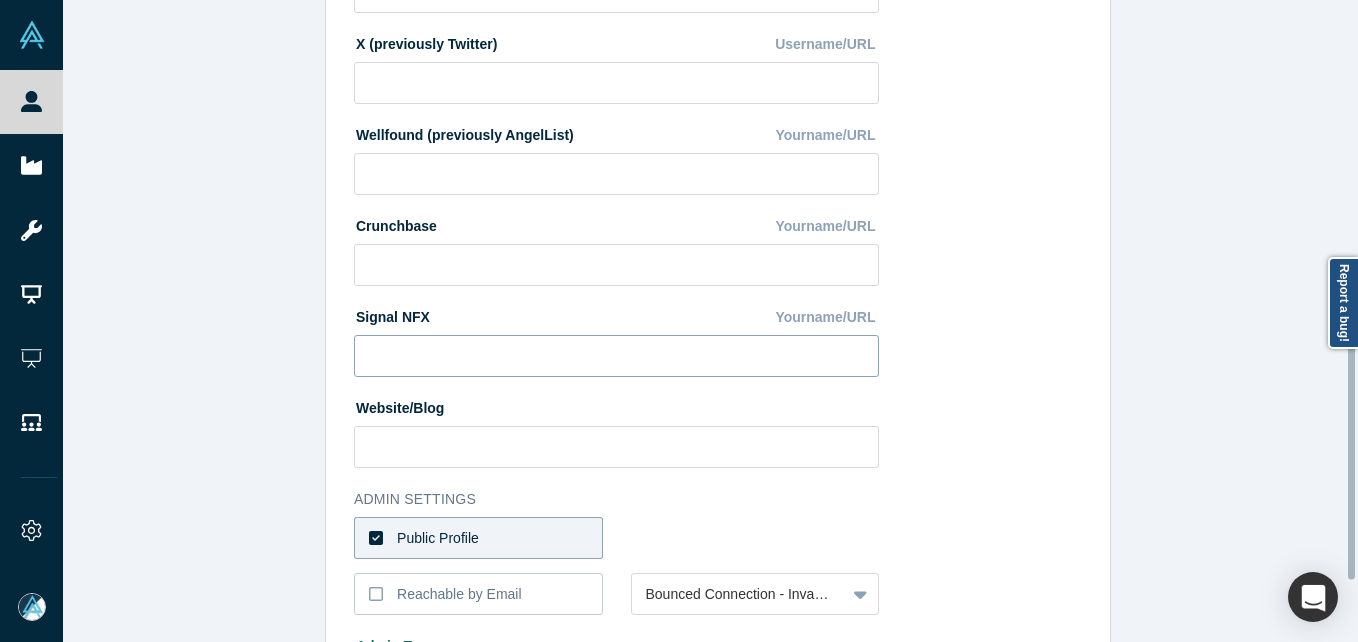 scroll, scrollTop: 700, scrollLeft: 0, axis: vertical 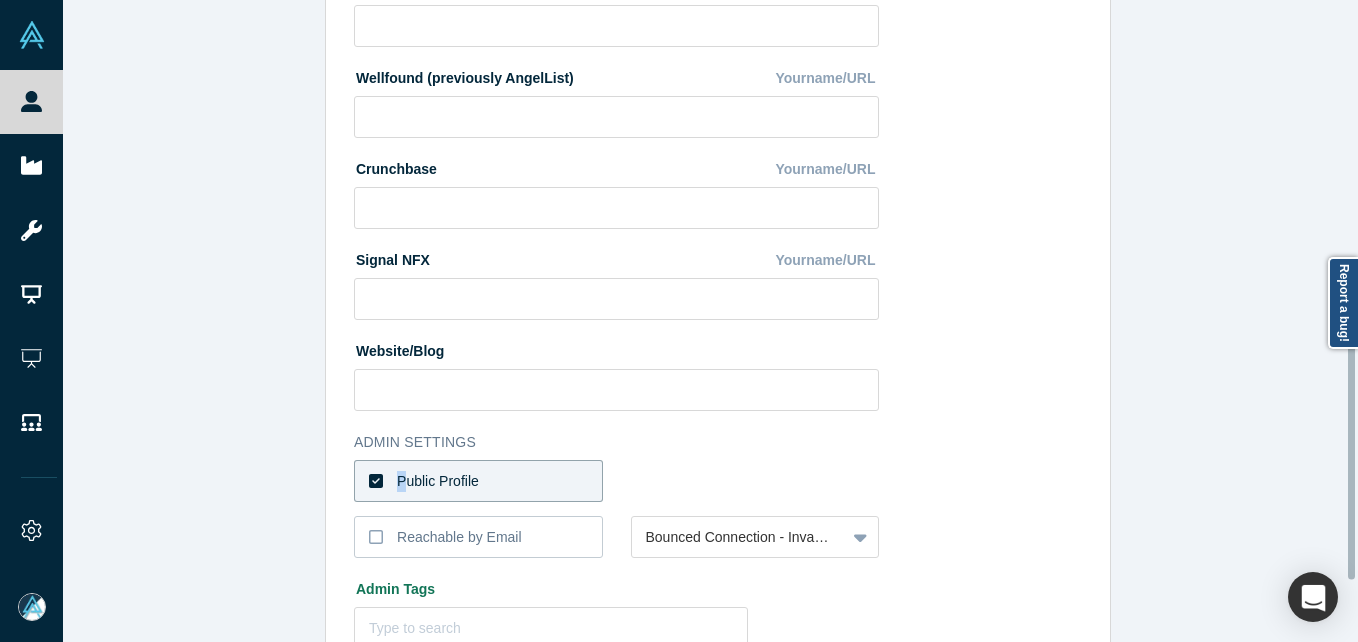 click on "Public Profile" at bounding box center (478, 481) 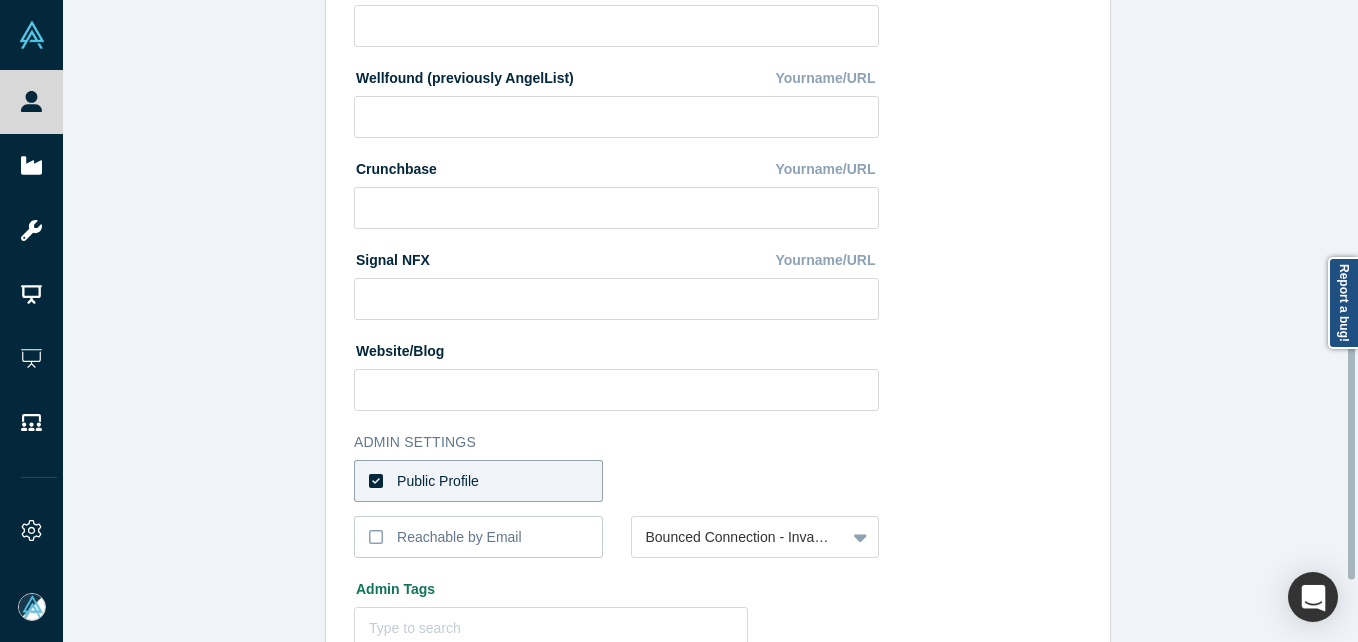 click on "Public Profile" at bounding box center (478, 481) 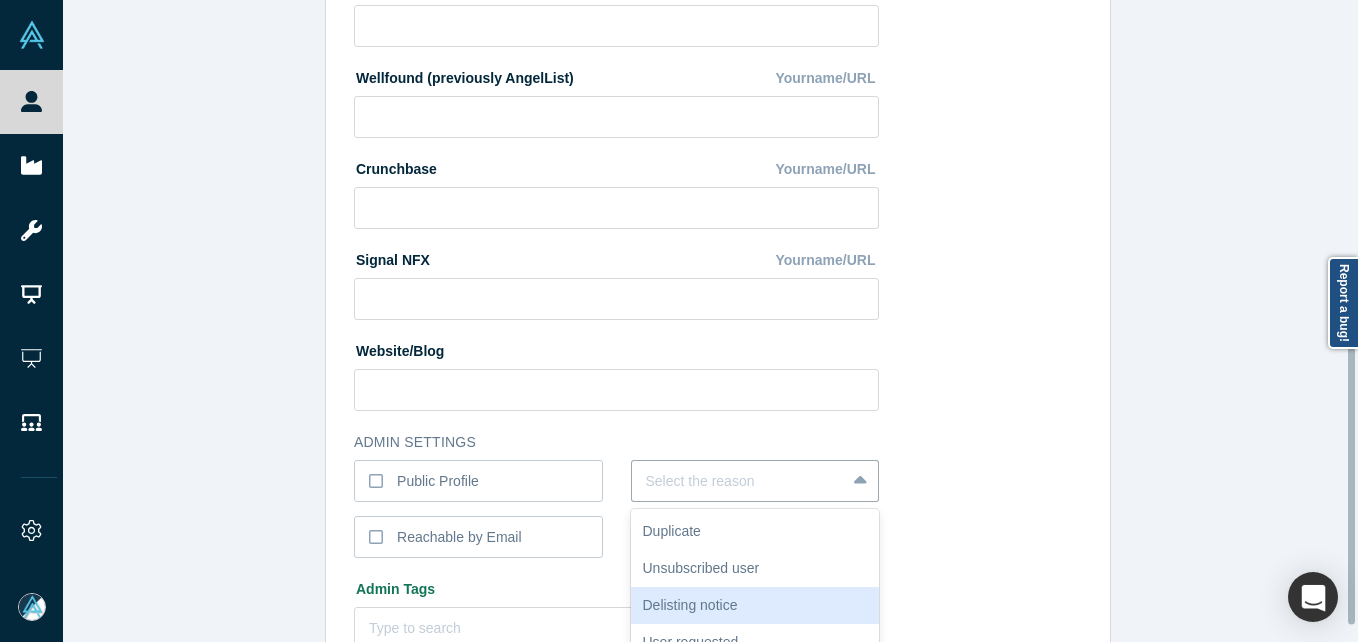 scroll, scrollTop: 805, scrollLeft: 0, axis: vertical 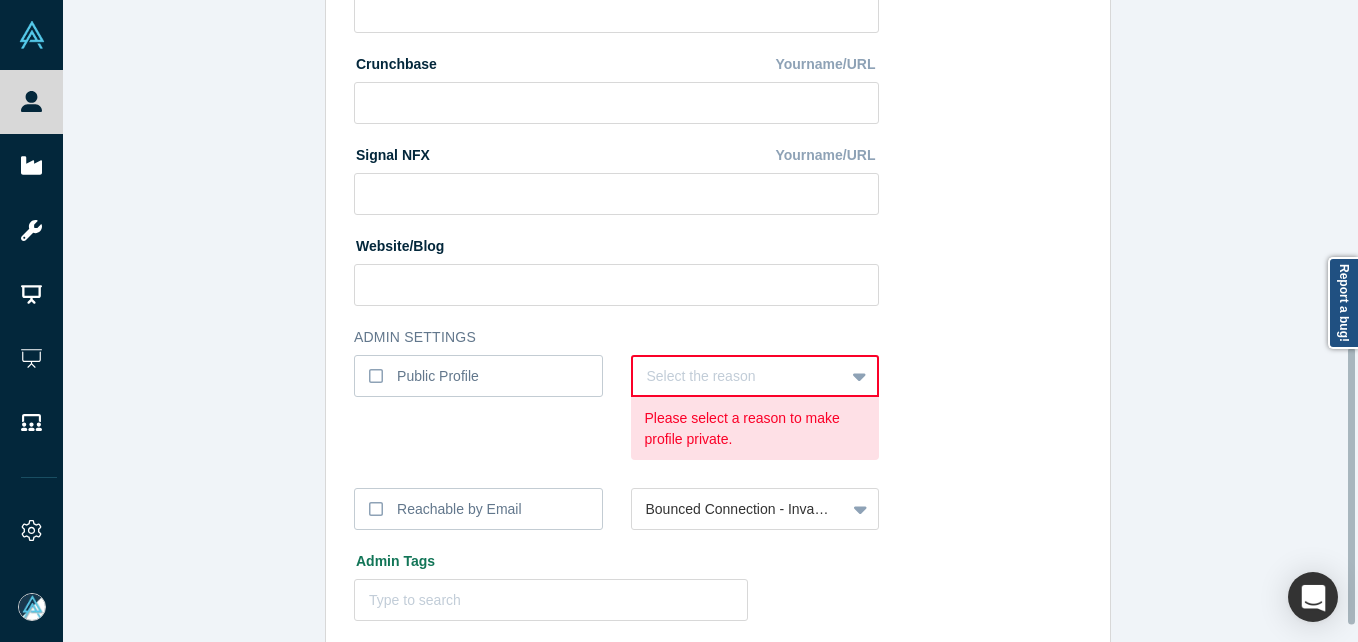click on "* First Name [FIRST] First Name cannot contain emoticons or non-english characters * Last Name [LAST] Last Name cannot contain emoticons or non-english characters Headline Vice President People Operations Company Google LinkedIn Yourname/URL https://linkedin.com/in/[USERNAME] X (previously Twitter) Username/URL Wellfound (previously AngelList) Yourname/URL Crunchbase Yourname/URL Signal NFX Yourname/URL Website/Blog Admin Settings Public Profile Select the reason Please select a reason to make profile private. Reachable by Email Bounced Connection - Invalid Address Admin Tags Type to search
To pick up a draggable item, press the space bar.
While dragging, use the arrow keys to move the item.
Press space again to drop the item in its new position, or press escape to cancel." at bounding box center (627, -24) 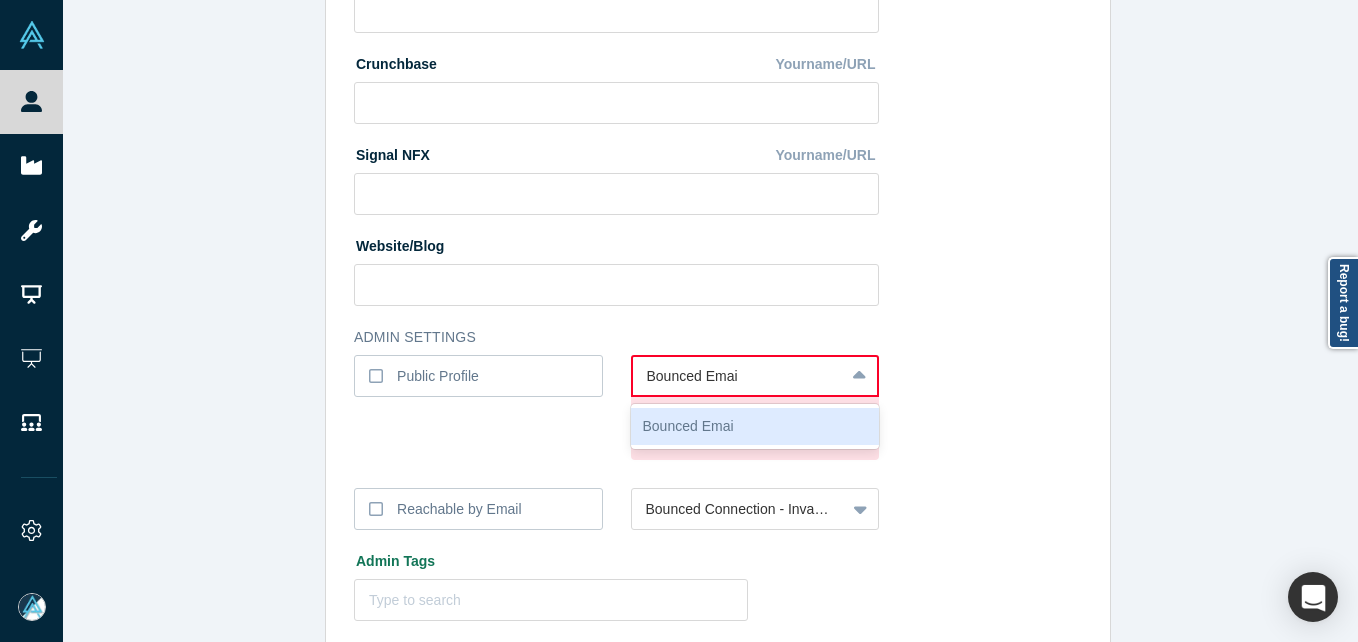 type on "Bounced Email" 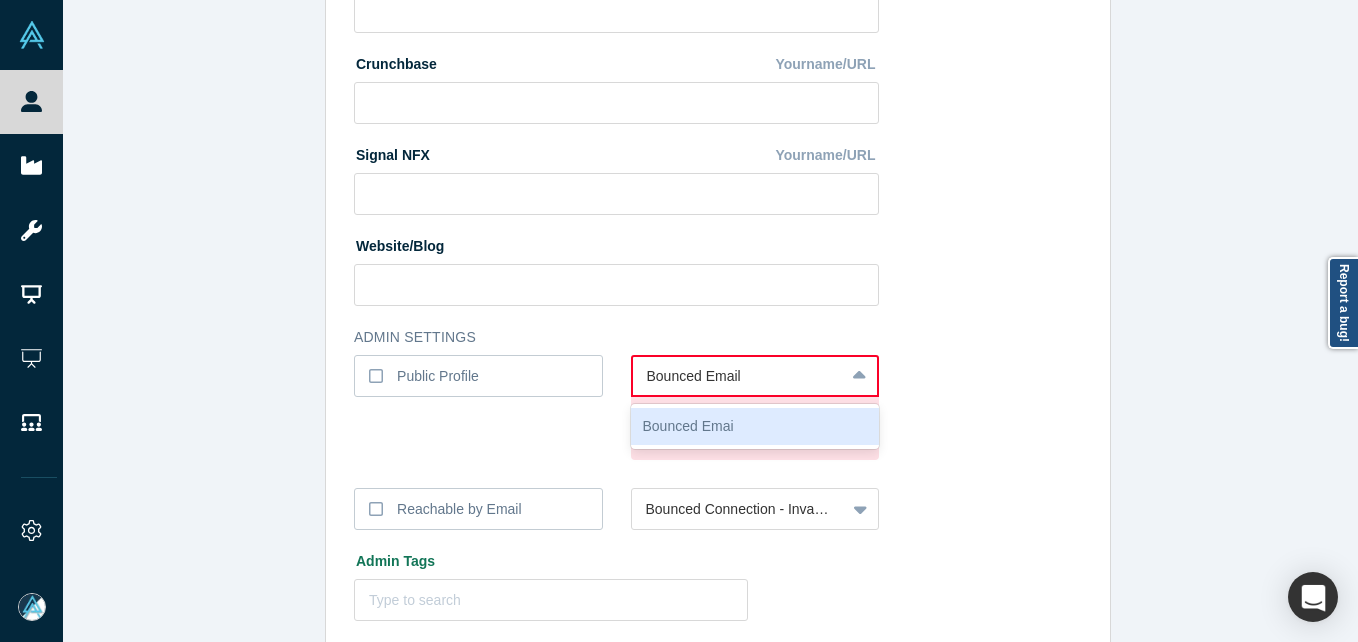 type 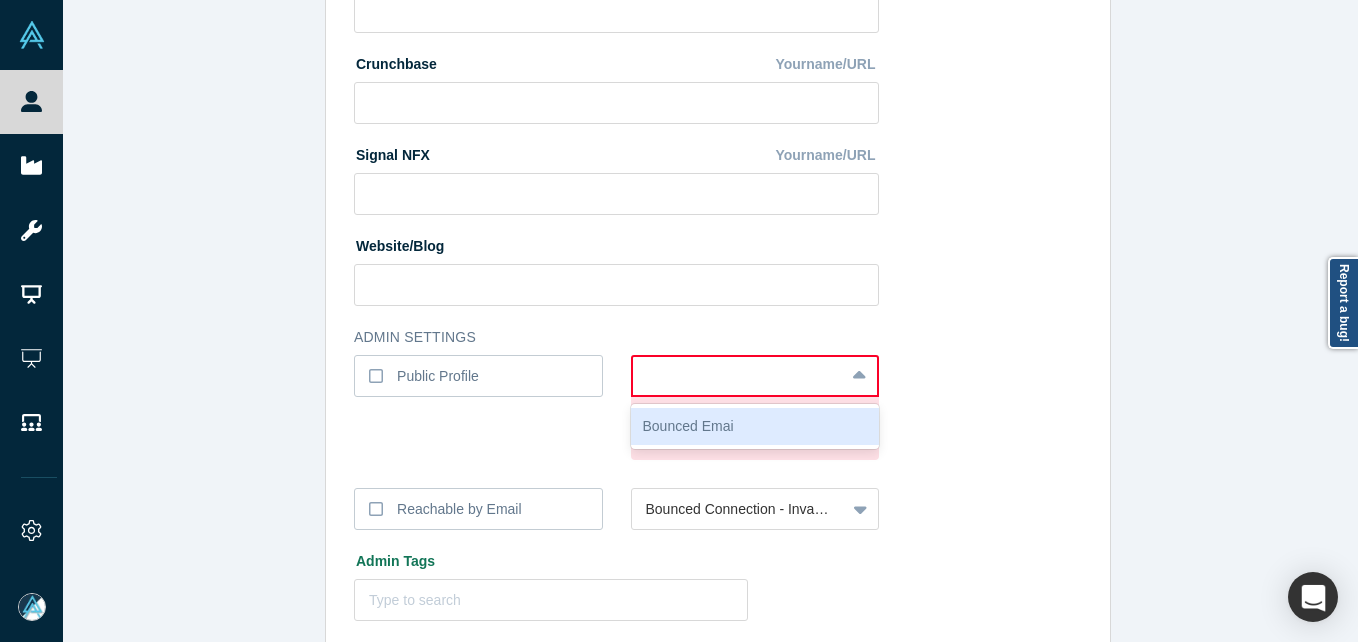 click on "Save" at bounding box center (391, 680) 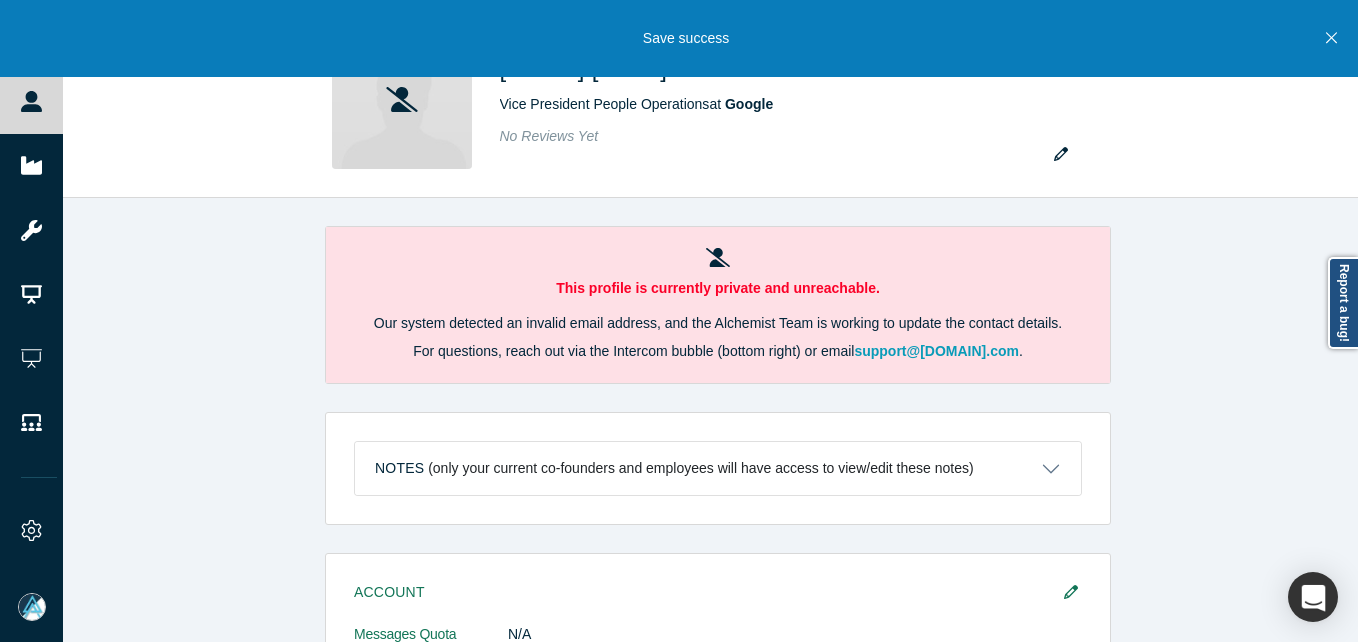 drag, startPoint x: 65, startPoint y: 94, endPoint x: 132, endPoint y: 13, distance: 105.11898 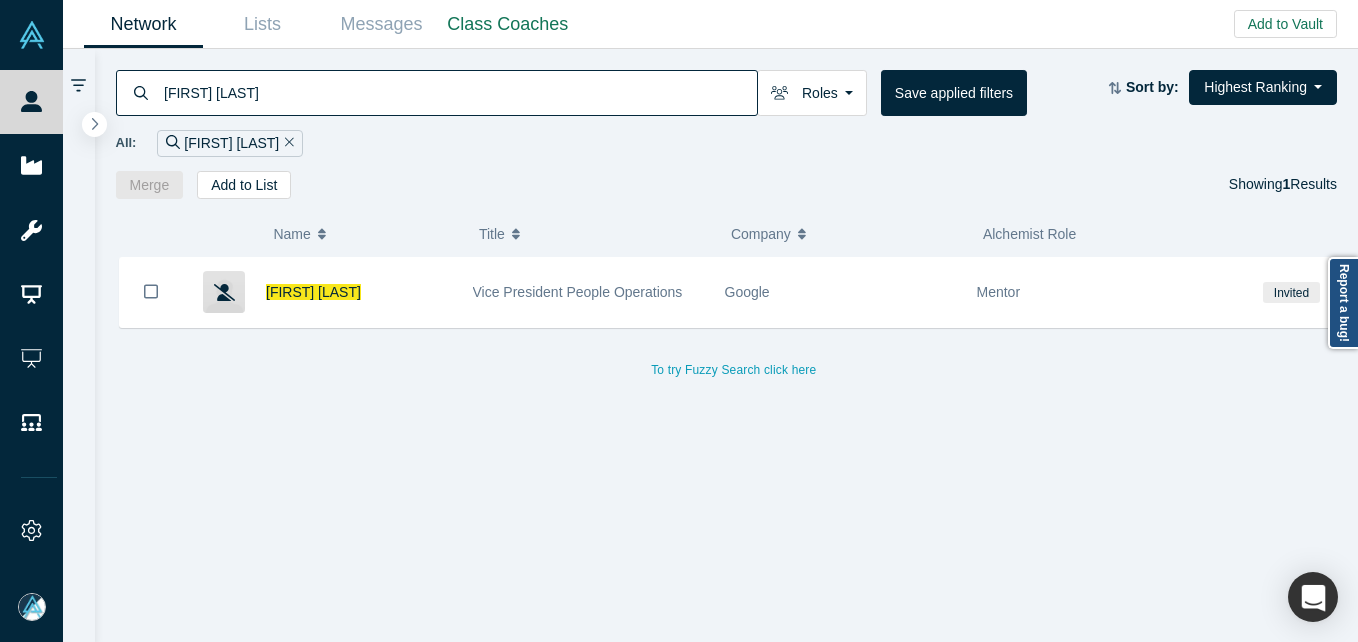 click on "[FIRST] [LAST]" at bounding box center (459, 92) 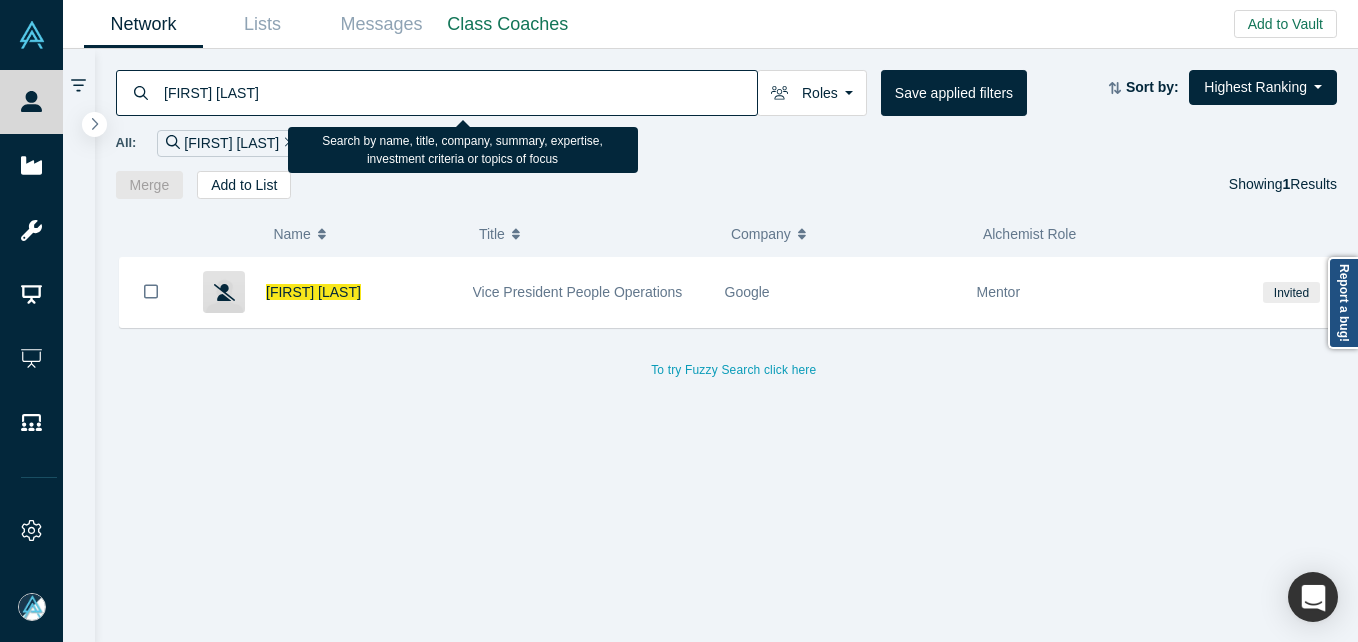 click on "[FIRST] [LAST]" at bounding box center [459, 92] 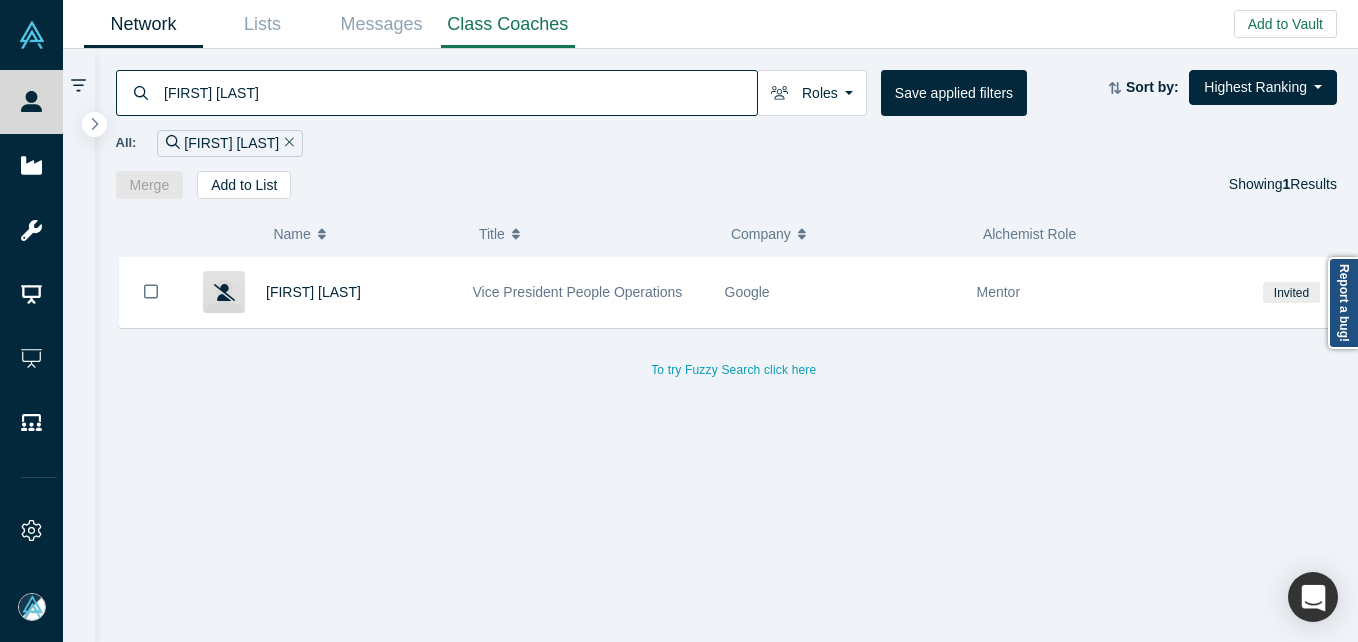 type on "[FIRST] [LAST]" 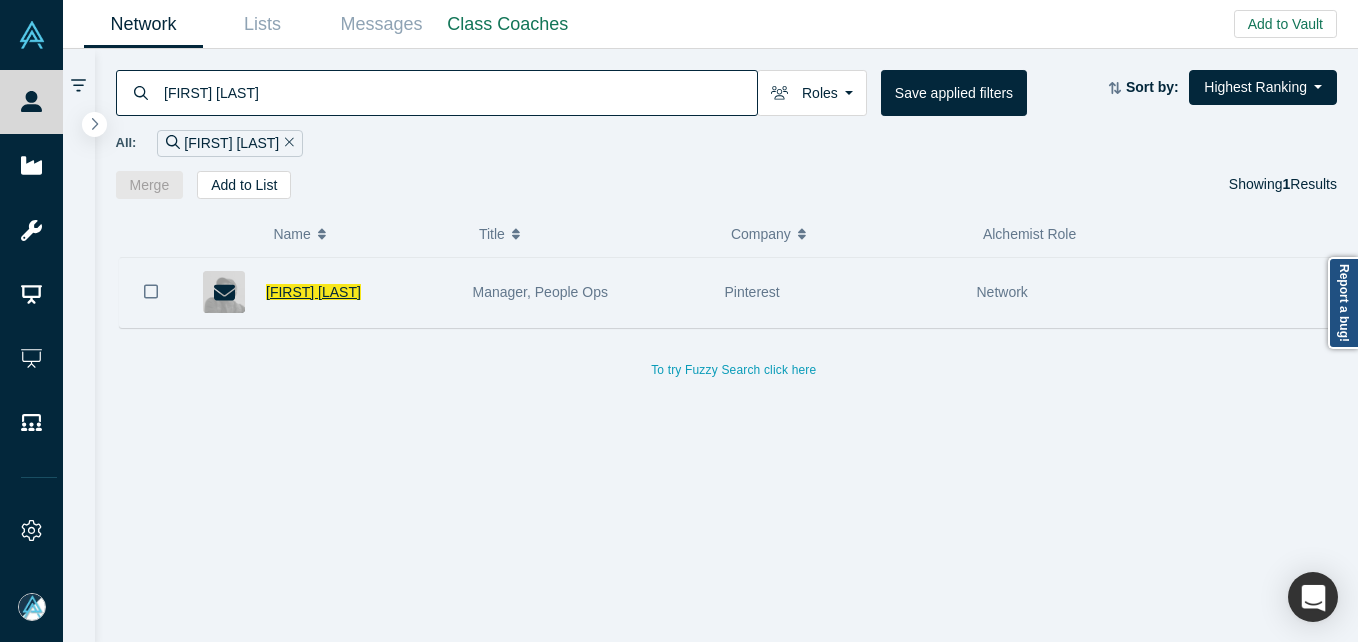 click on "[FIRST] [LAST]" at bounding box center (313, 292) 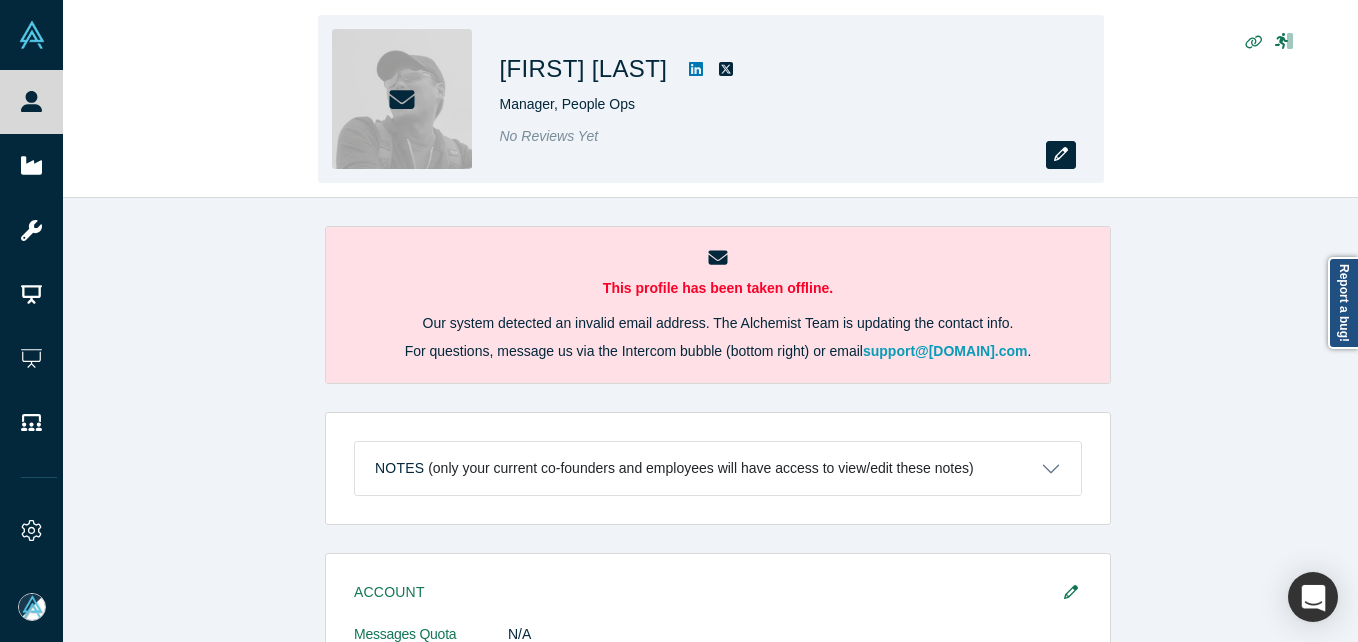 click 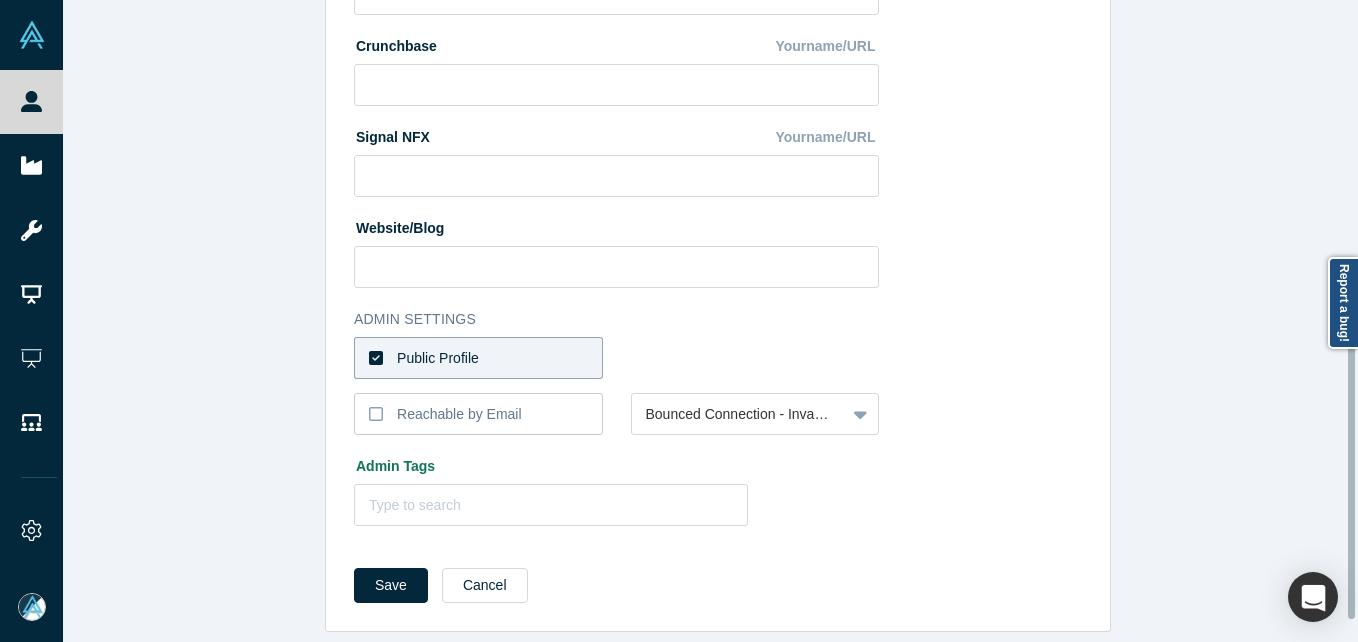 scroll, scrollTop: 841, scrollLeft: 0, axis: vertical 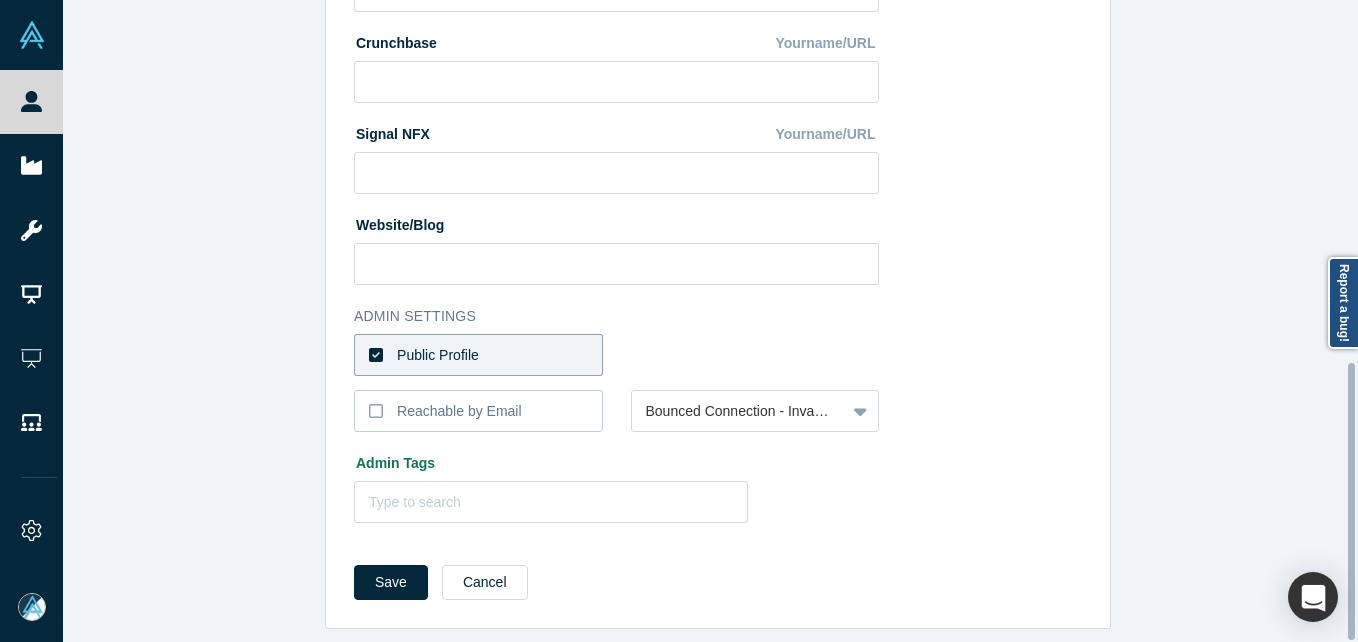 click on "Public Profile" at bounding box center [478, 355] 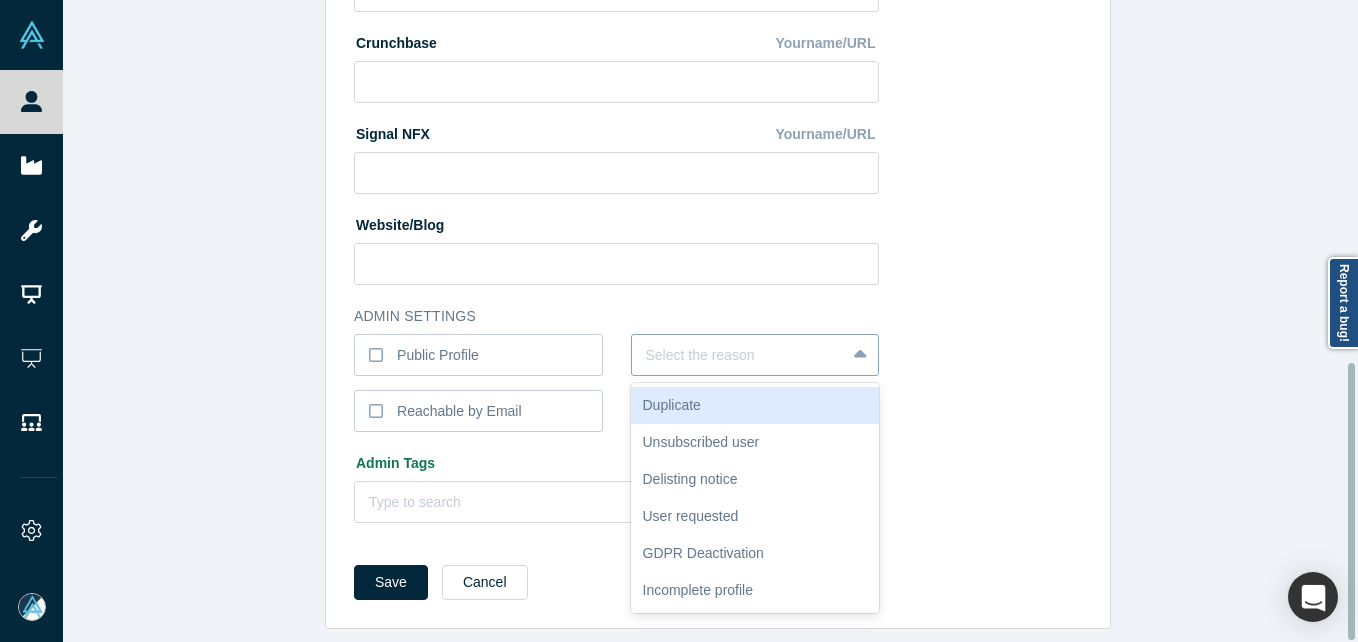 click at bounding box center [739, 355] 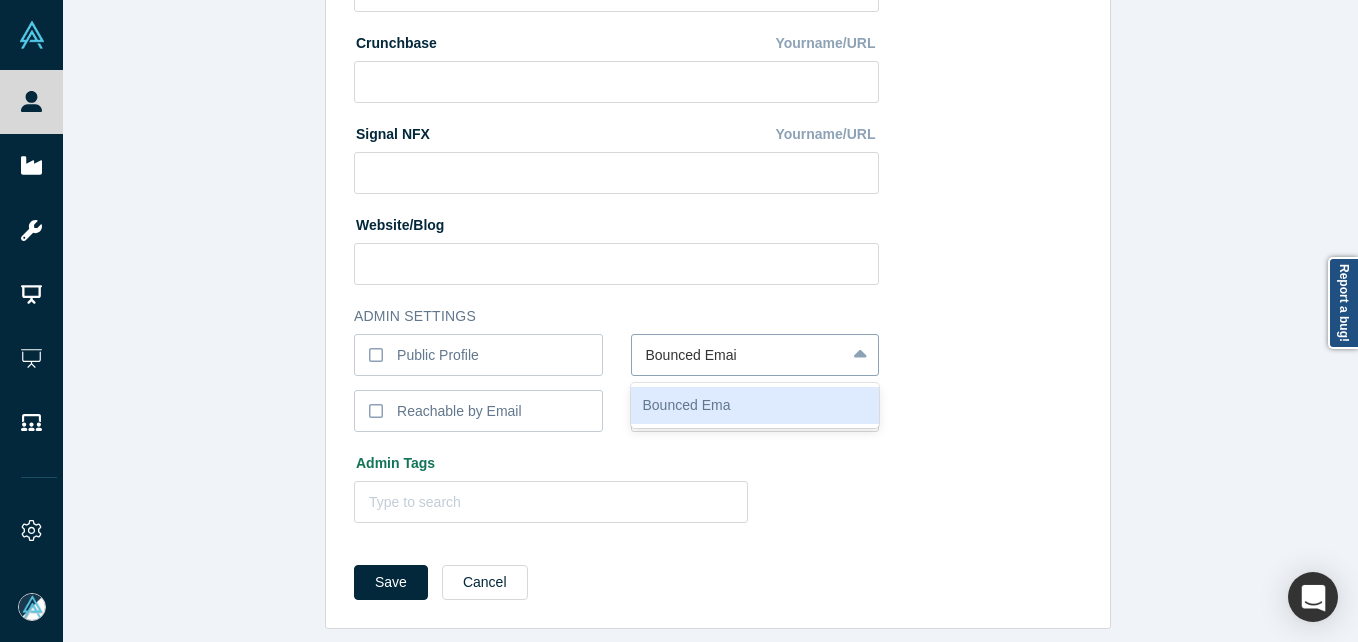 type on "Bounced Email" 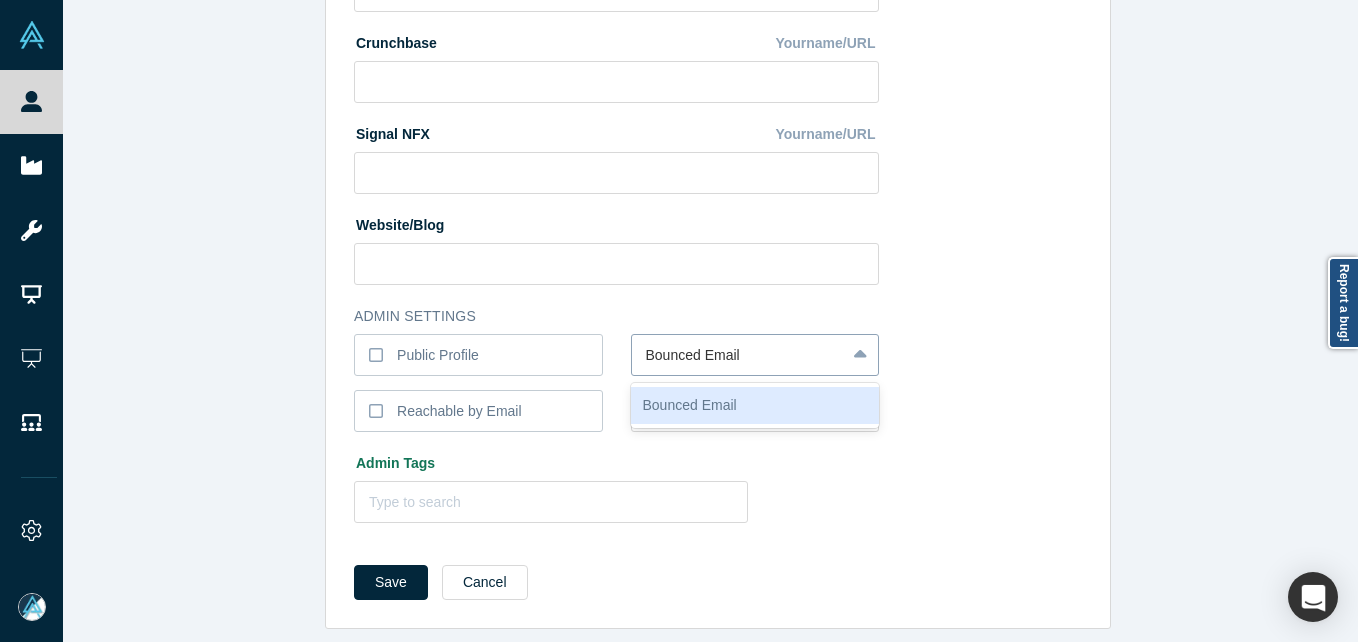 type 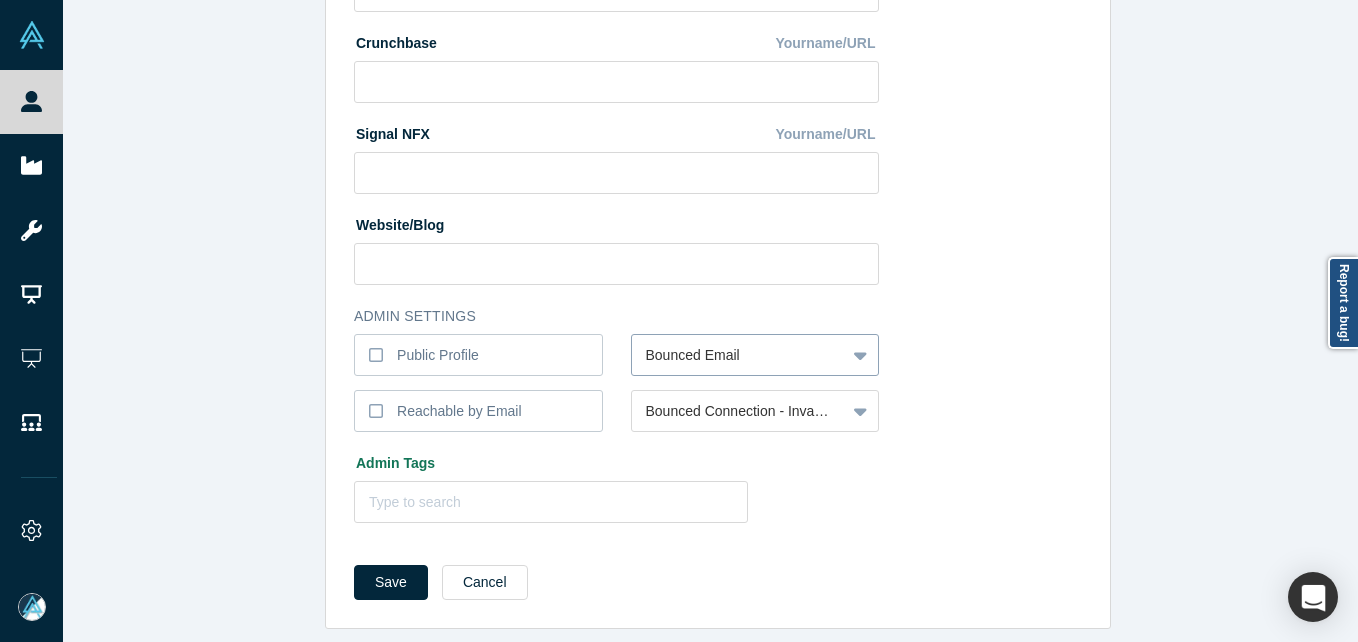 click on "Save" at bounding box center (391, 582) 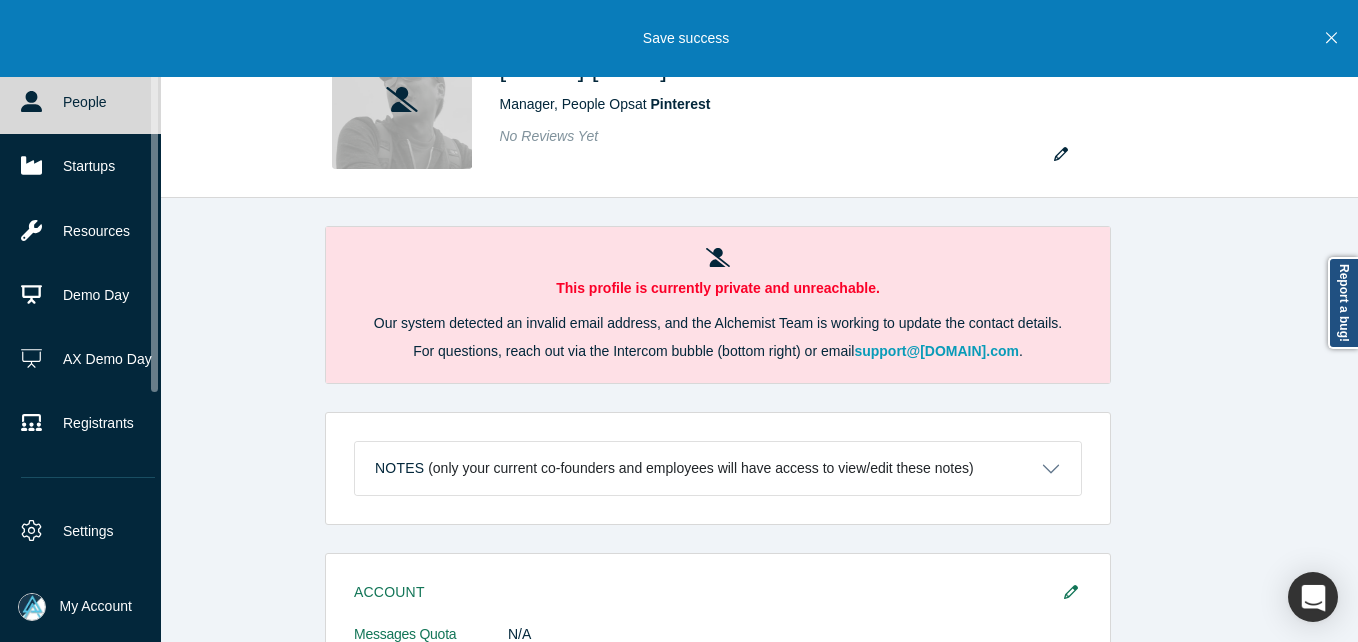 click on "People" at bounding box center (88, 102) 